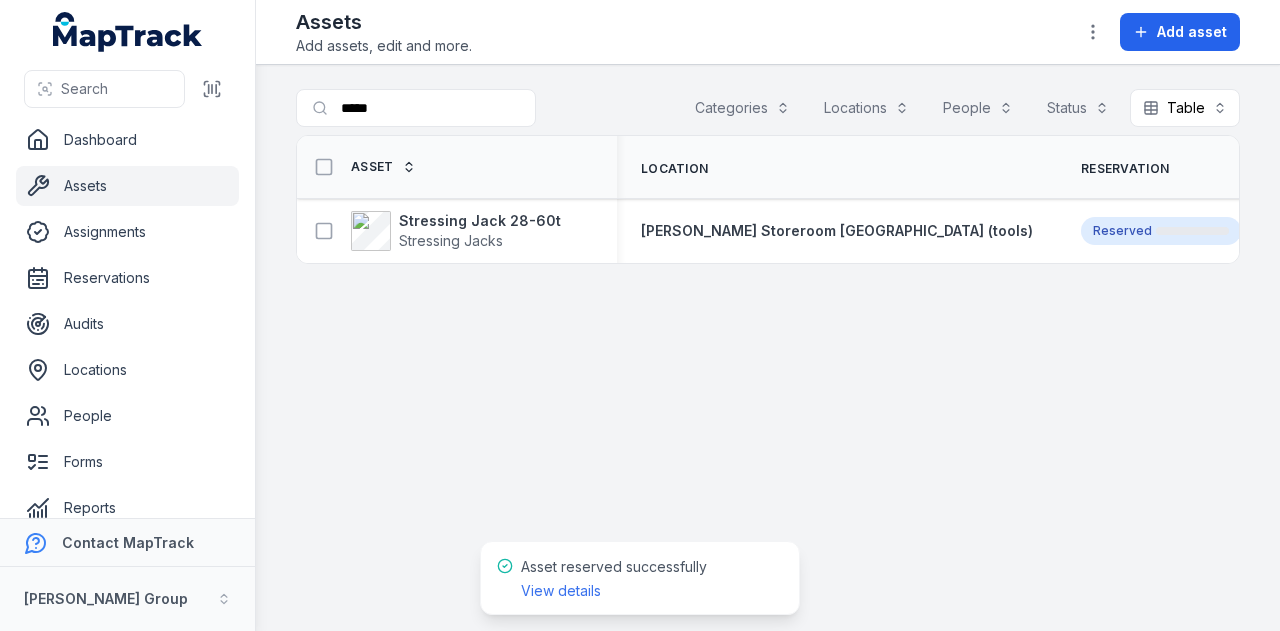scroll, scrollTop: 0, scrollLeft: 0, axis: both 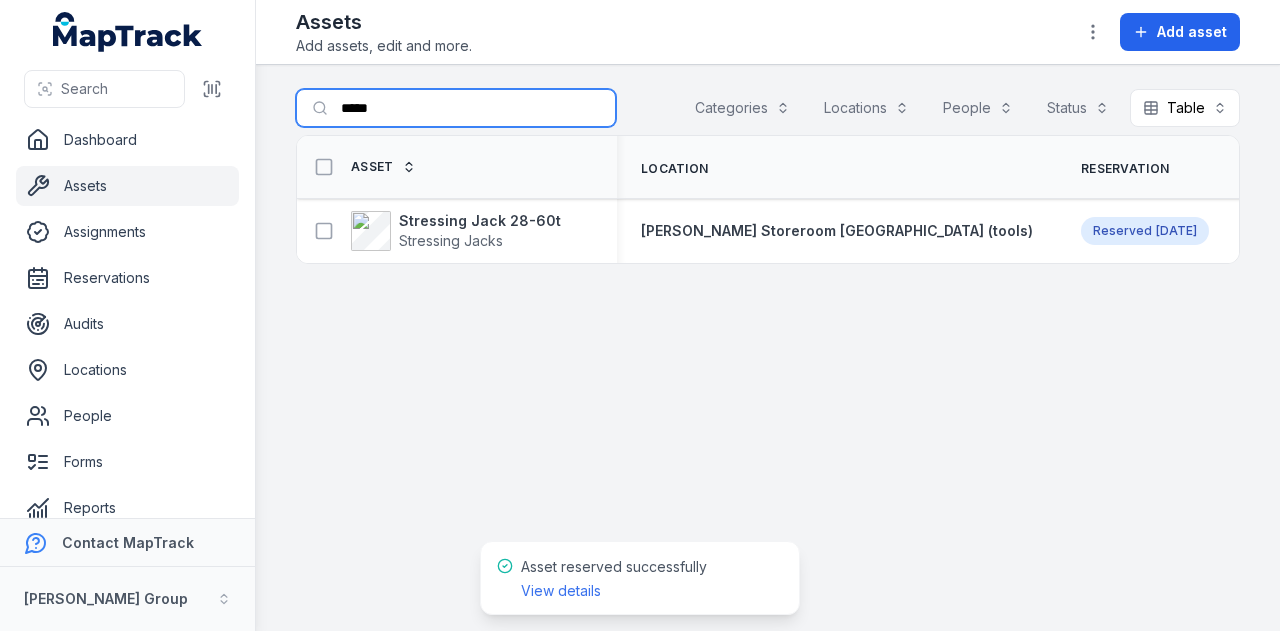 drag, startPoint x: 452, startPoint y: 96, endPoint x: 286, endPoint y: 135, distance: 170.51979 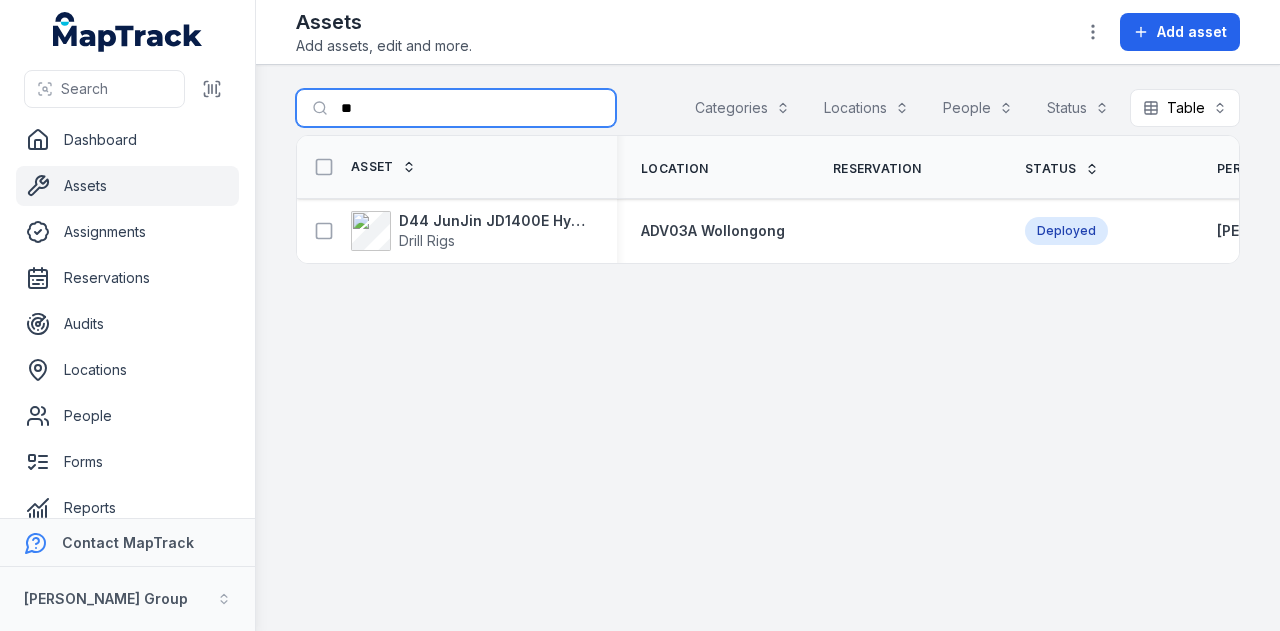 type on "*" 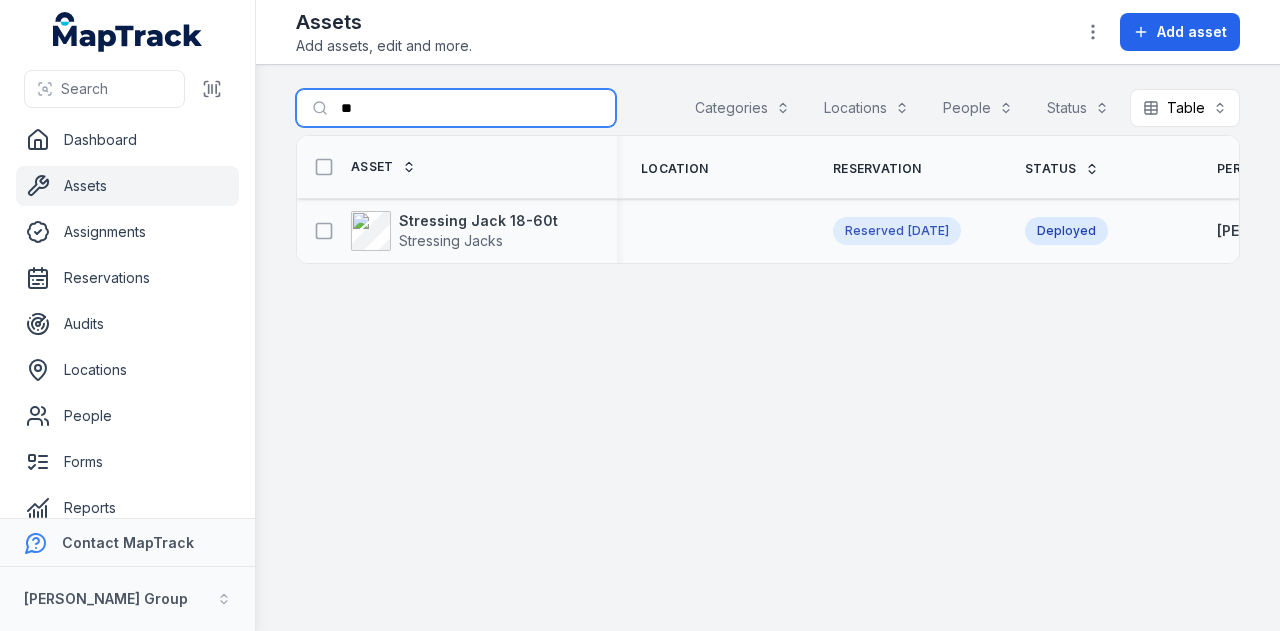 type on "*" 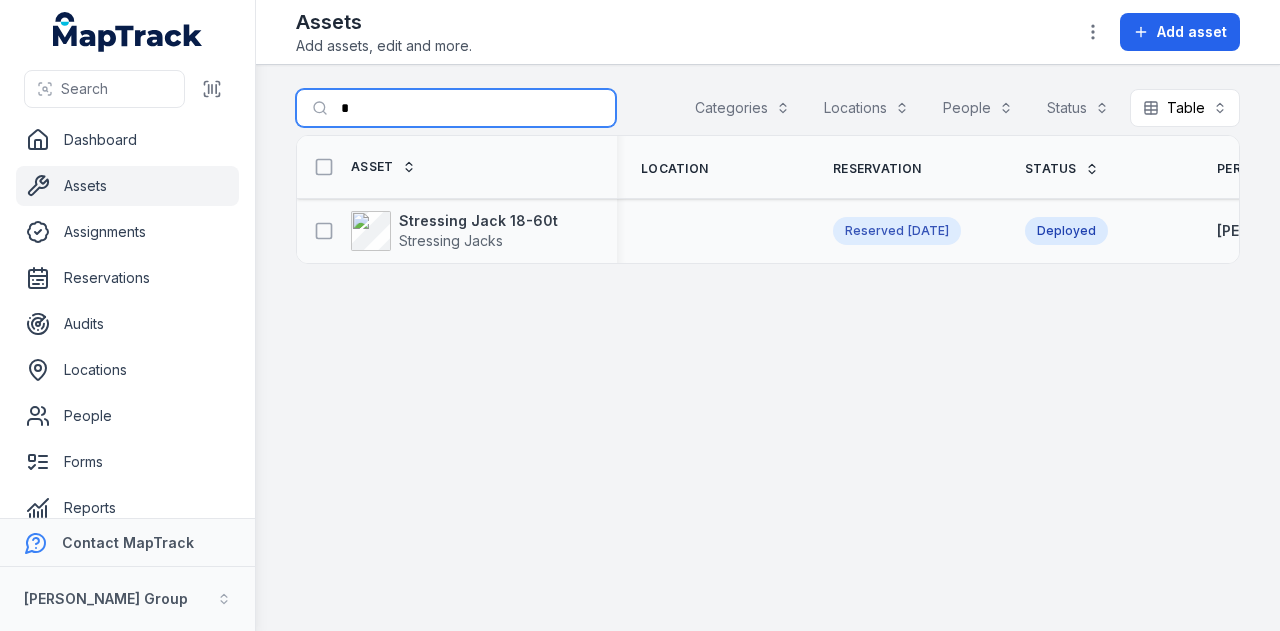 type 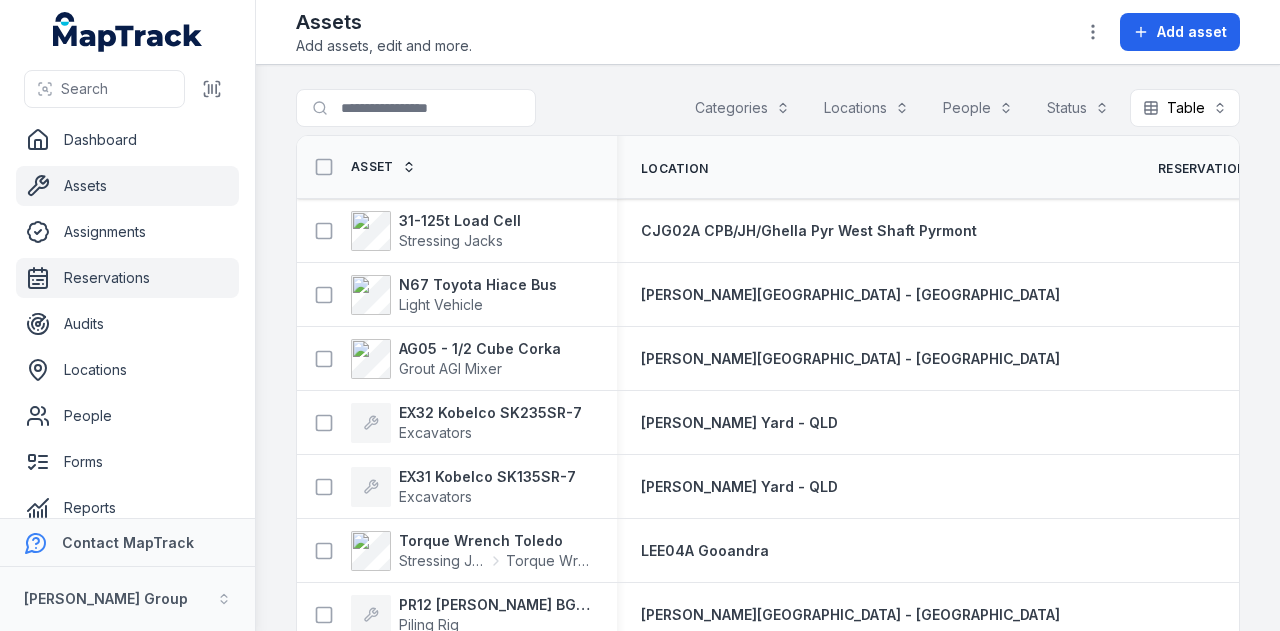 click on "Reservations" at bounding box center (127, 278) 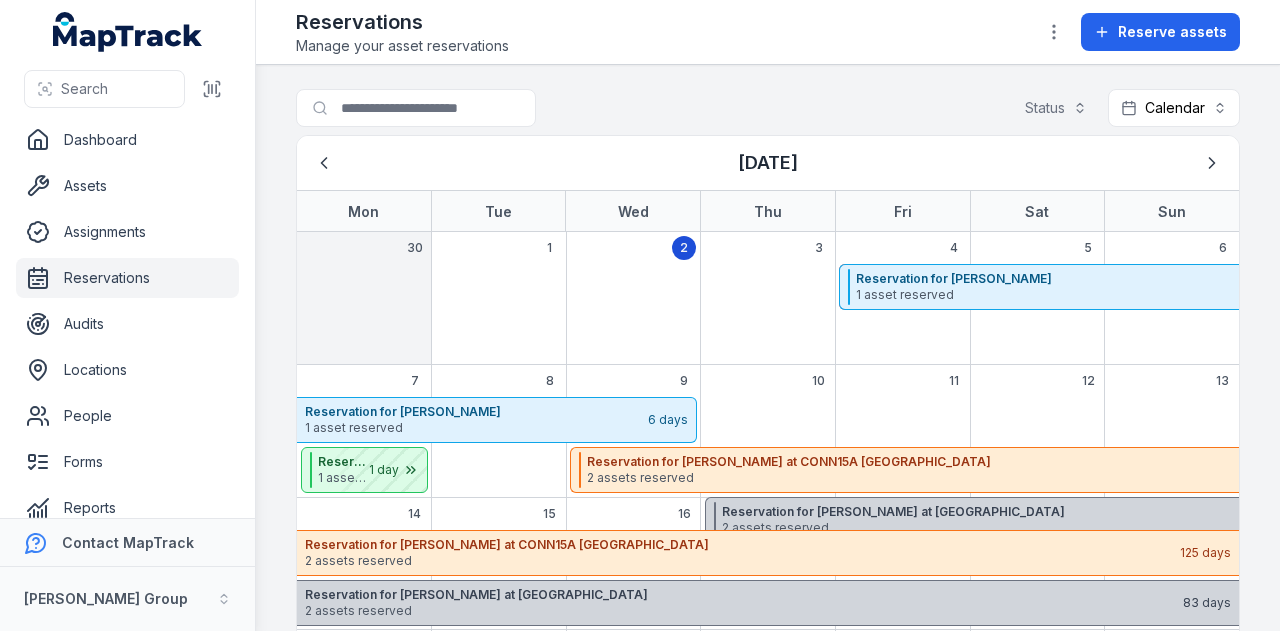 scroll, scrollTop: 0, scrollLeft: 0, axis: both 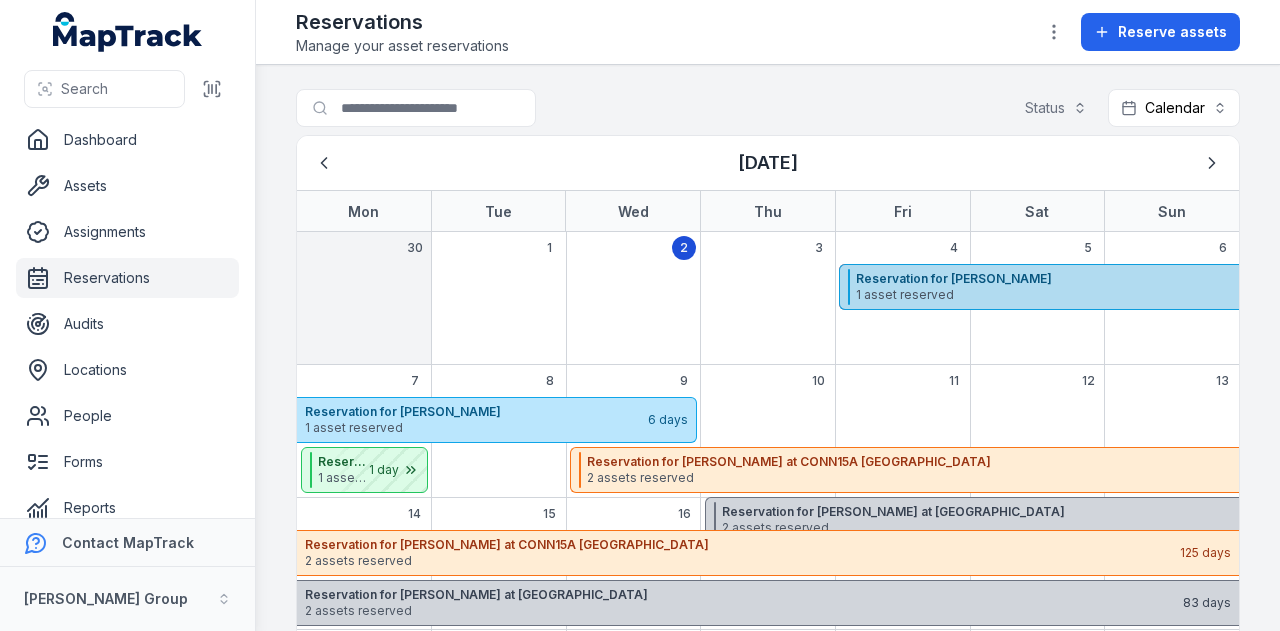 click on "Reservation for [PERSON_NAME]" at bounding box center [1291, 279] 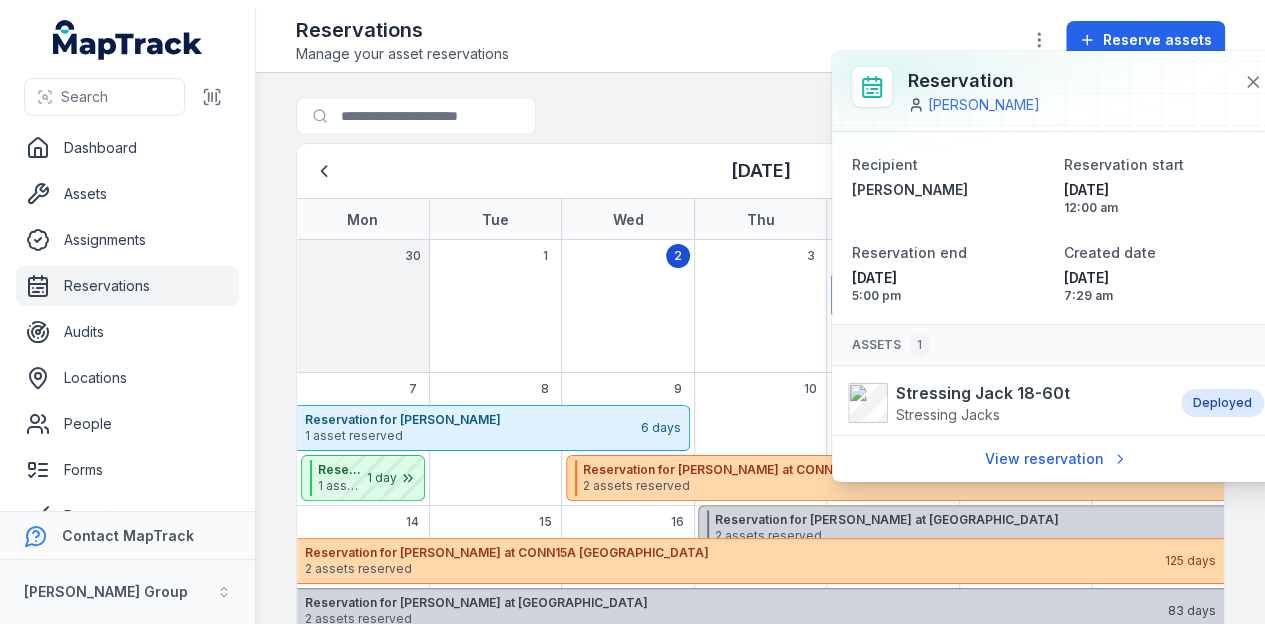 scroll, scrollTop: 285, scrollLeft: 0, axis: vertical 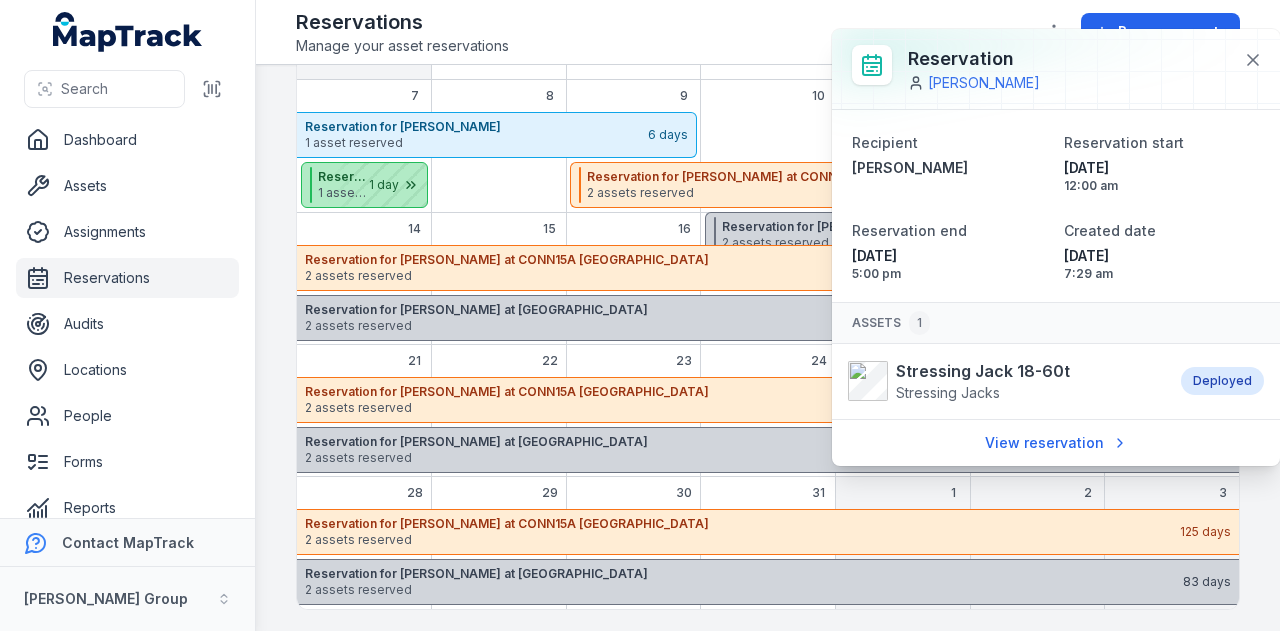 click at bounding box center (377, 185) 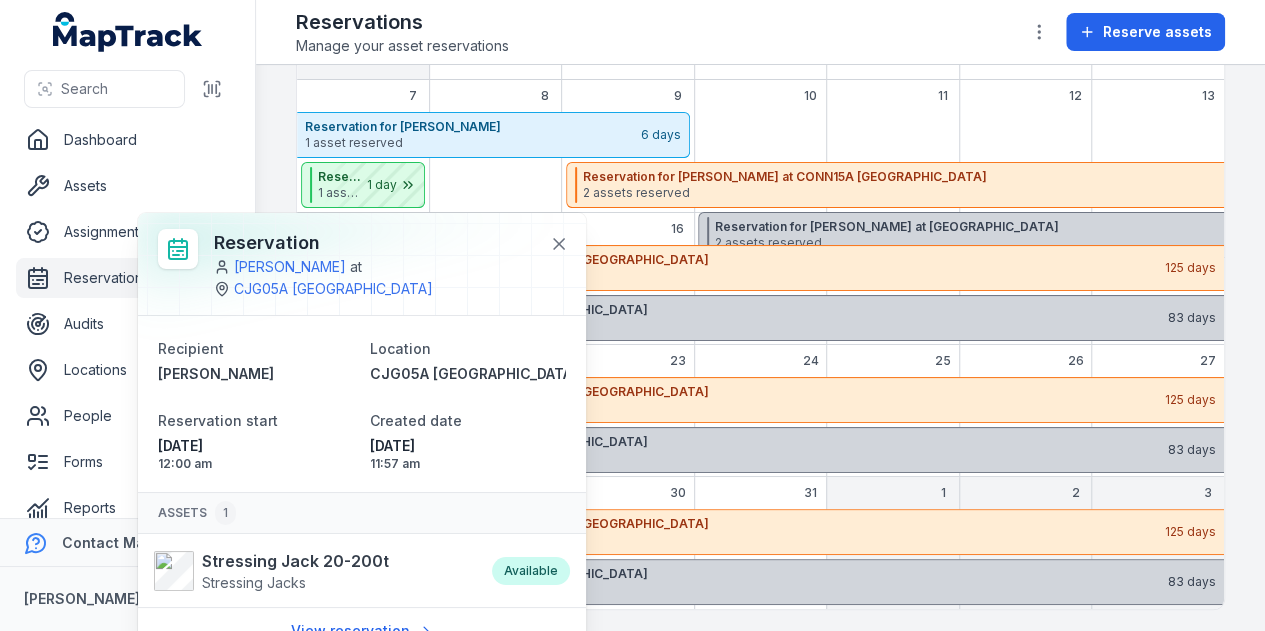 click at bounding box center (760, 135) 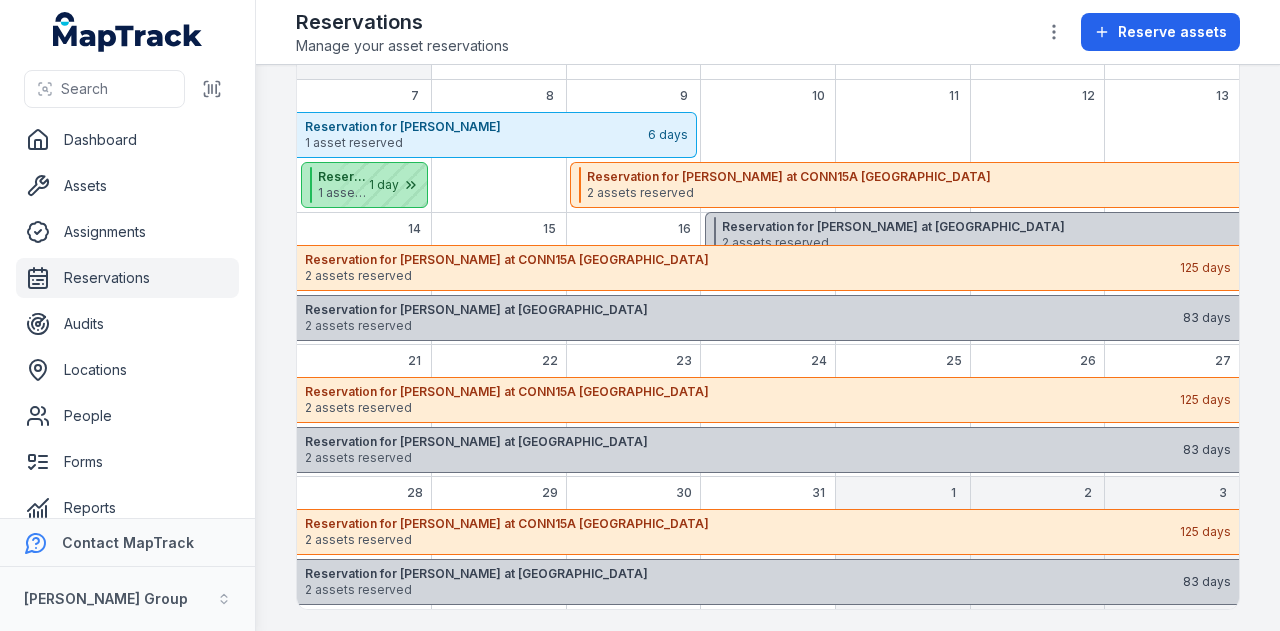 click at bounding box center [377, 185] 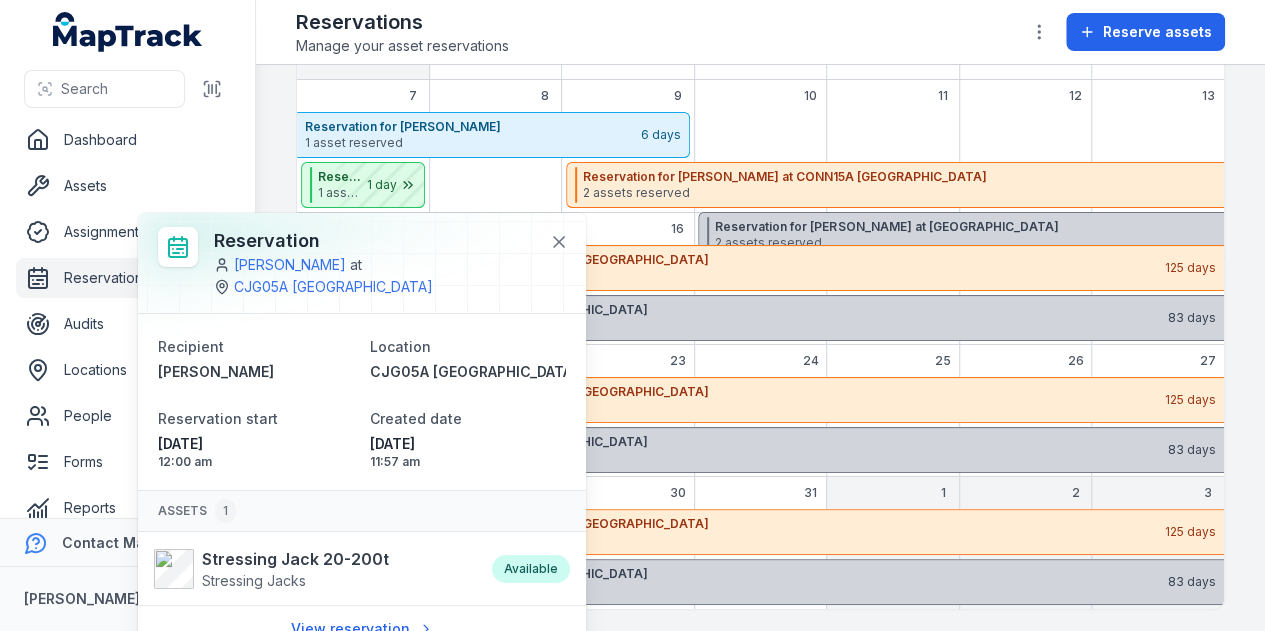 scroll, scrollTop: 0, scrollLeft: 0, axis: both 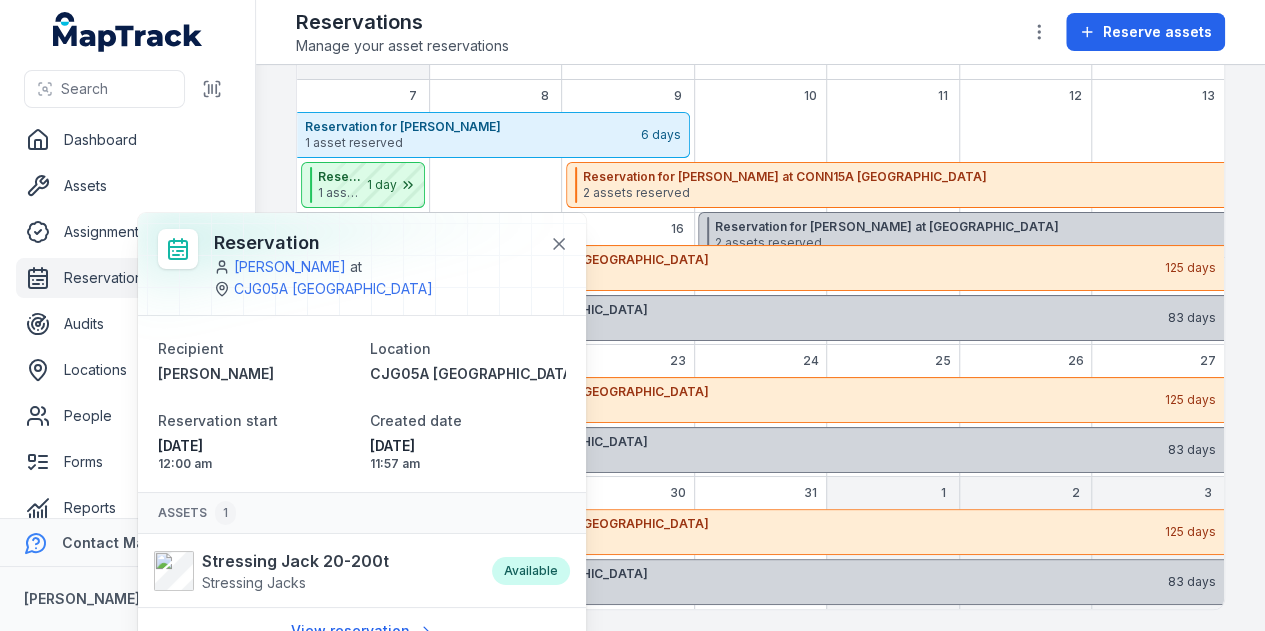 click on "10" at bounding box center [760, 146] 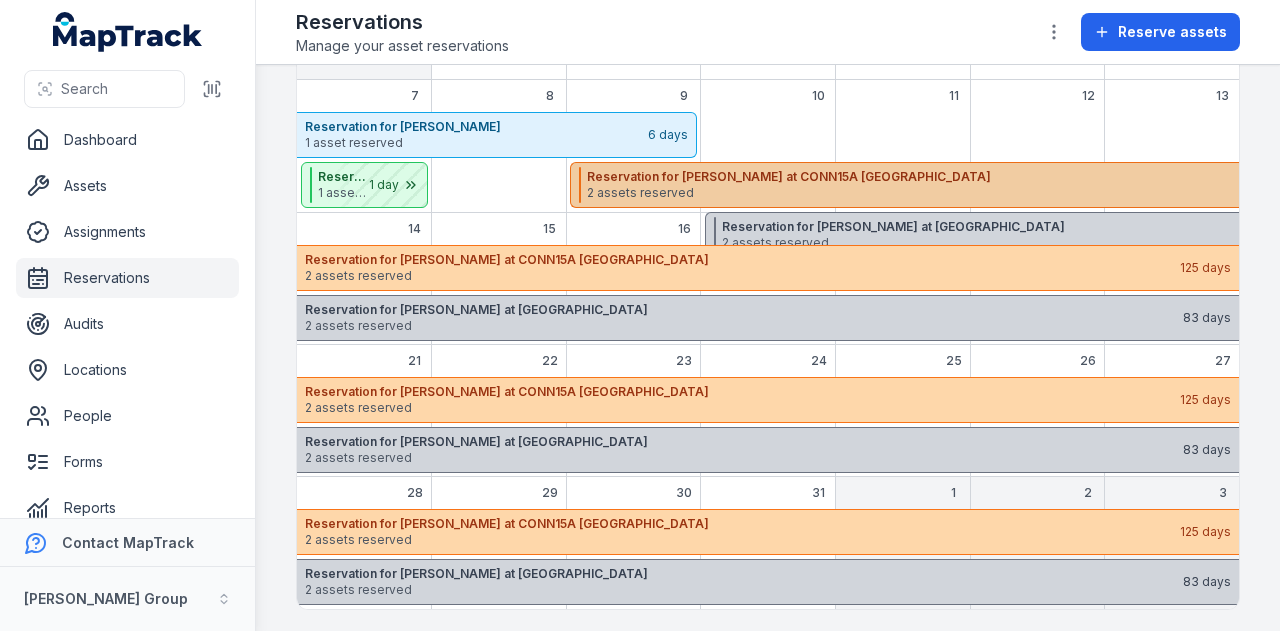 click on "2 assets reserved" at bounding box center (1017, 193) 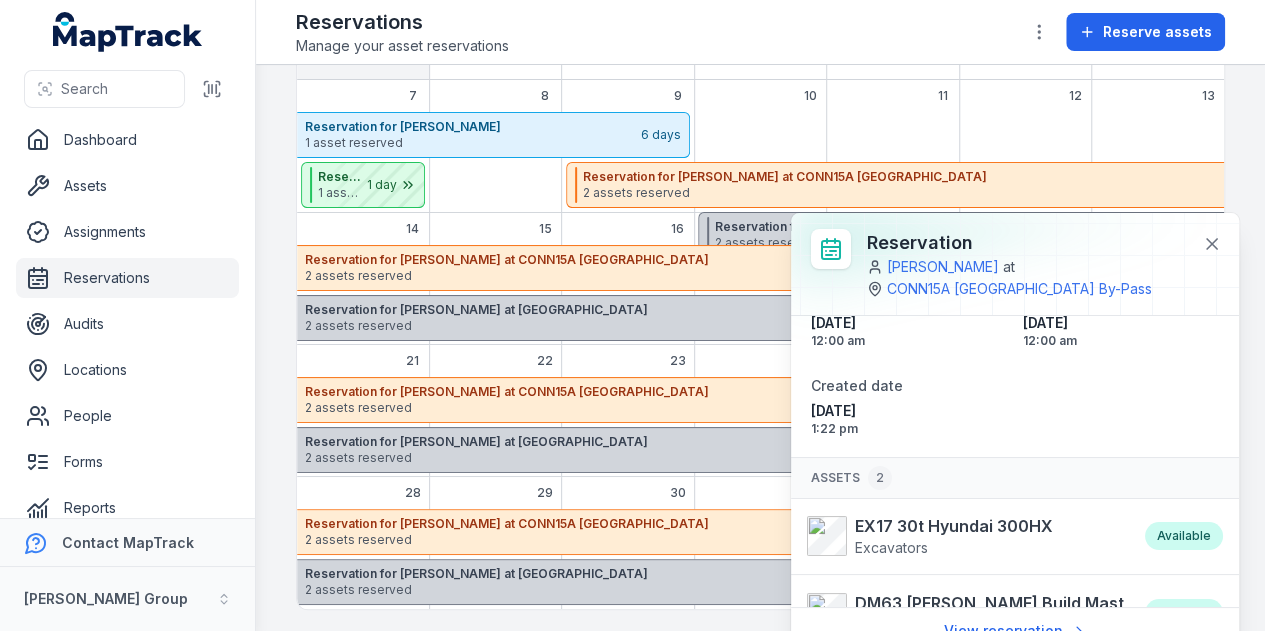 scroll, scrollTop: 163, scrollLeft: 0, axis: vertical 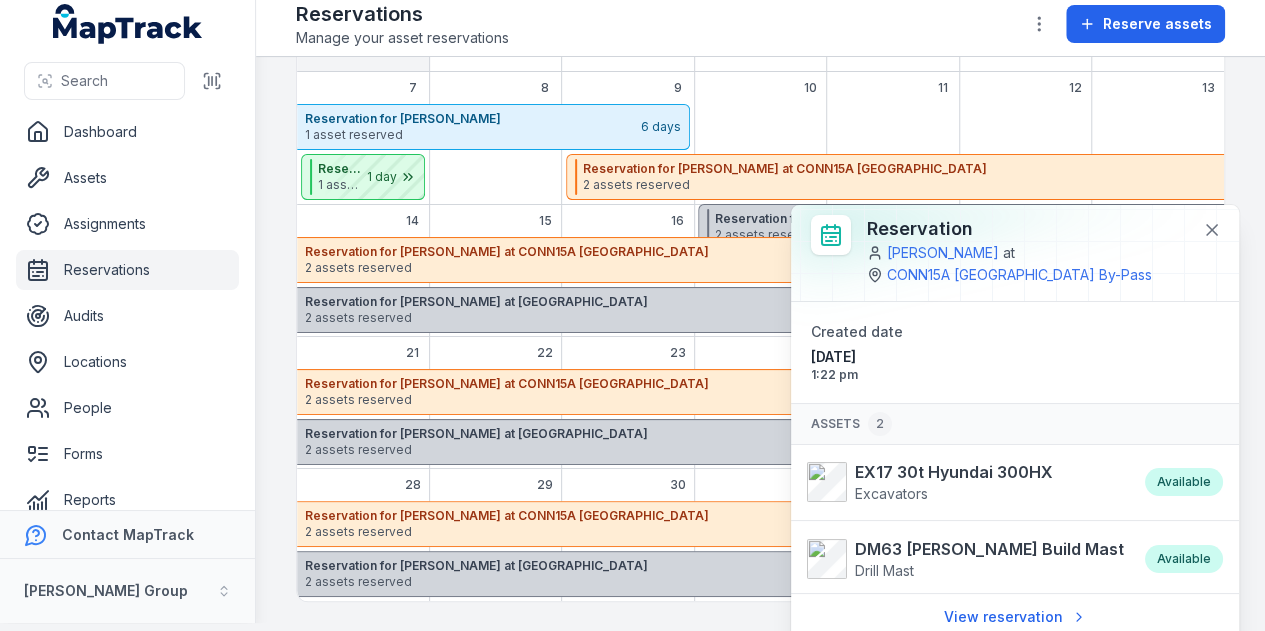 click at bounding box center [893, 127] 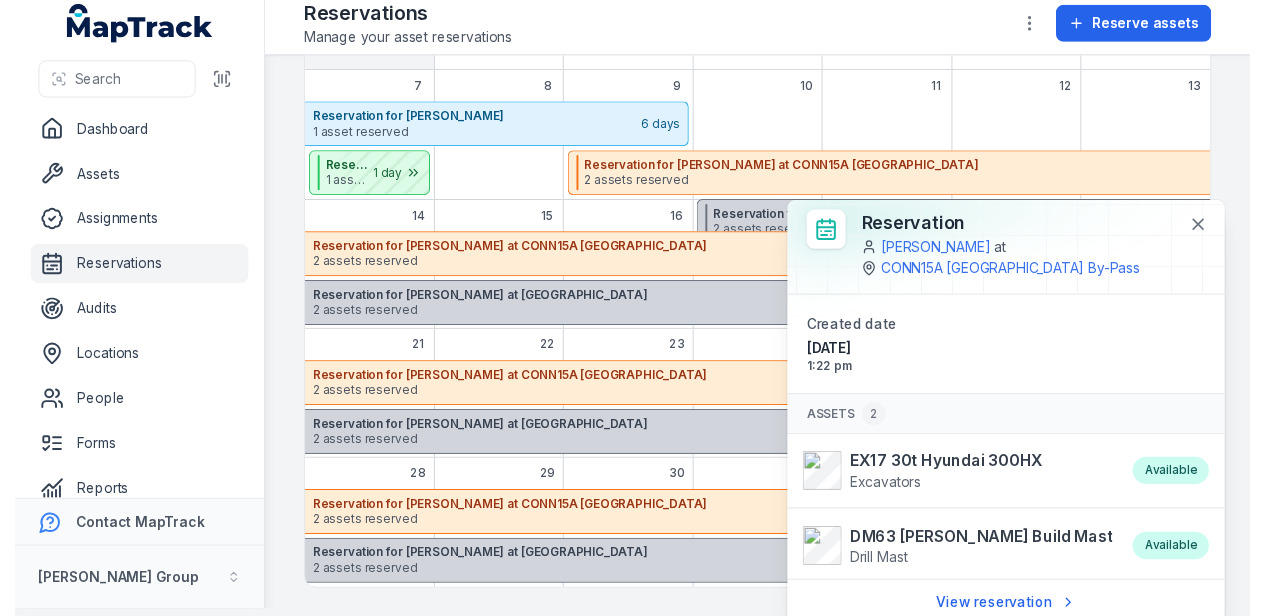scroll, scrollTop: 0, scrollLeft: 0, axis: both 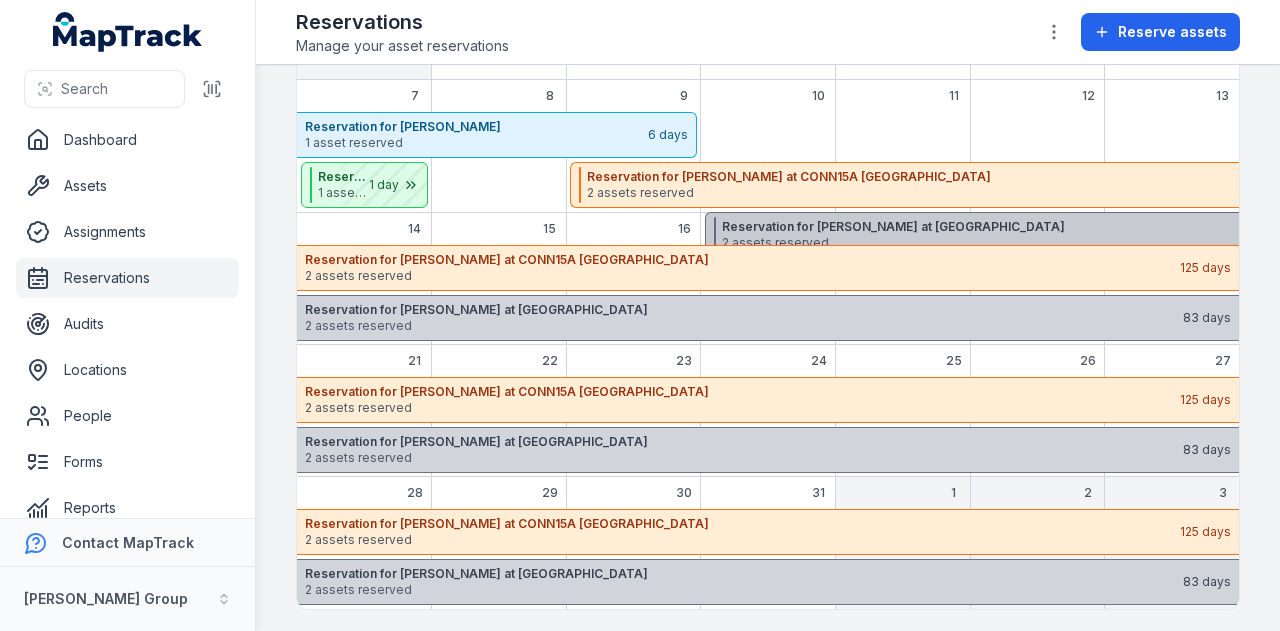 click on "Reservation for [PERSON_NAME] at [GEOGRAPHIC_DATA]" at bounding box center [1153, 227] 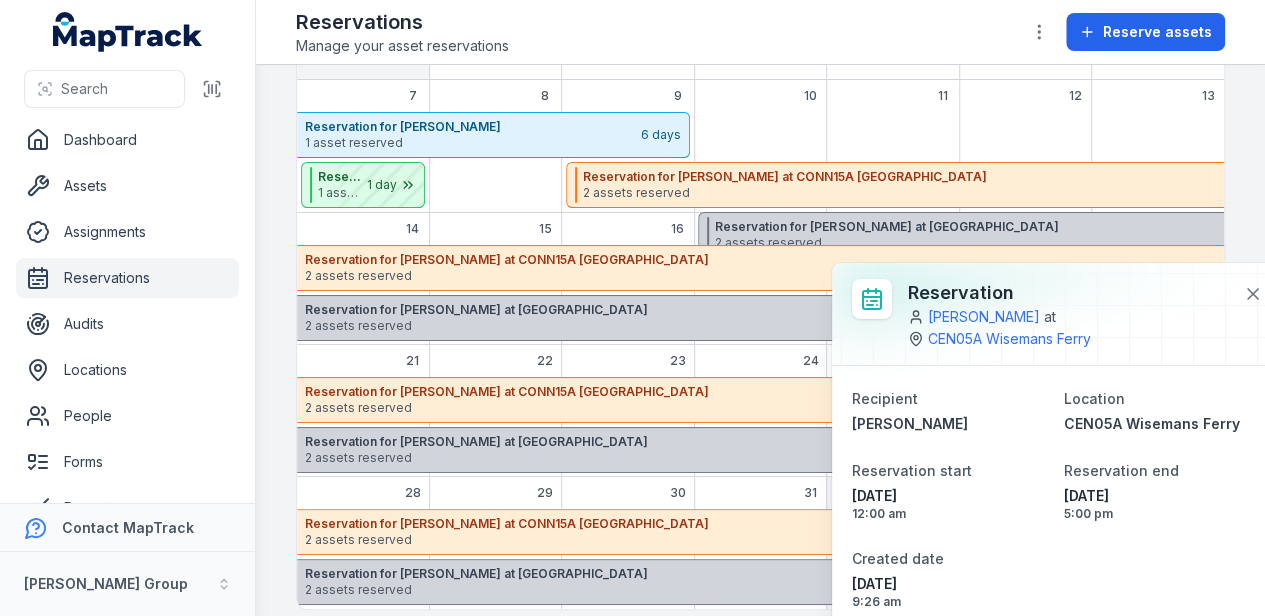 scroll, scrollTop: 163, scrollLeft: 0, axis: vertical 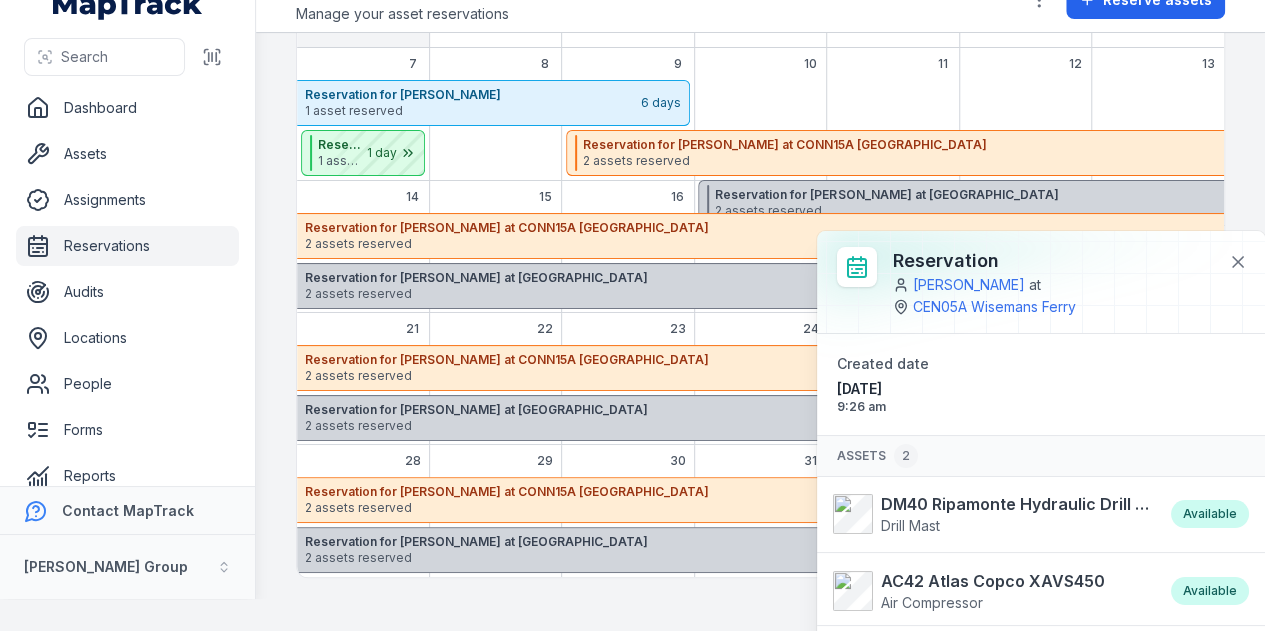 click on "Search Dashboard Assets Assignments Reservations Audits Locations People Forms Reports Alerts Settings Contact MapTrack [PERSON_NAME] Group [PERSON_NAME] Group Toggle Navigation Reservations Manage your asset reservations Reserve assets Search for  reservations Status Calendar ******** [DATE] Mon Tue Wed Thu Fri Sat Sun 30 1 2 3 4 5 6 Reservation for CJG05A [GEOGRAPHIC_DATA] 1 asset reserved 1   day Reservation for CJG05A [GEOGRAPHIC_DATA] West 1 asset reserved 1   day Reservation for [PERSON_NAME] 1 asset reserved 6   days Reservation for [PERSON_NAME] 1 asset reserved 6   days 7 8 9 10 11 12 13 Reservation for [PERSON_NAME] at [GEOGRAPHIC_DATA] 1 asset reserved 1   day Reservation for [PERSON_NAME] at [GEOGRAPHIC_DATA] West 1 asset reserved 1   day Reservation for [PERSON_NAME] 1 asset reserved 6   days Reservation for [PERSON_NAME] 1 asset reserved 6   days Reservation for Shehre [PERSON_NAME] at CONN15A [GEOGRAPHIC_DATA] By-Pass 2 assets reserved 125   days Reservation for Shehre Yar Khan at CONN15A [GEOGRAPHIC_DATA] By-Pass 125   83" at bounding box center [632, 283] 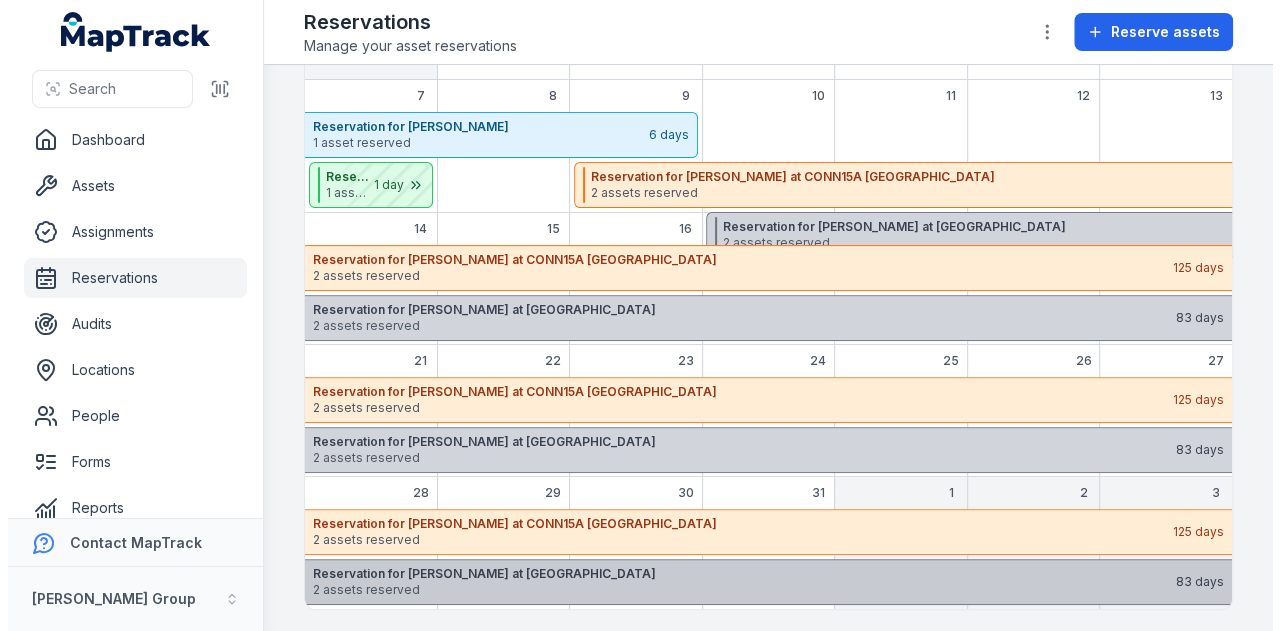 scroll, scrollTop: 0, scrollLeft: 0, axis: both 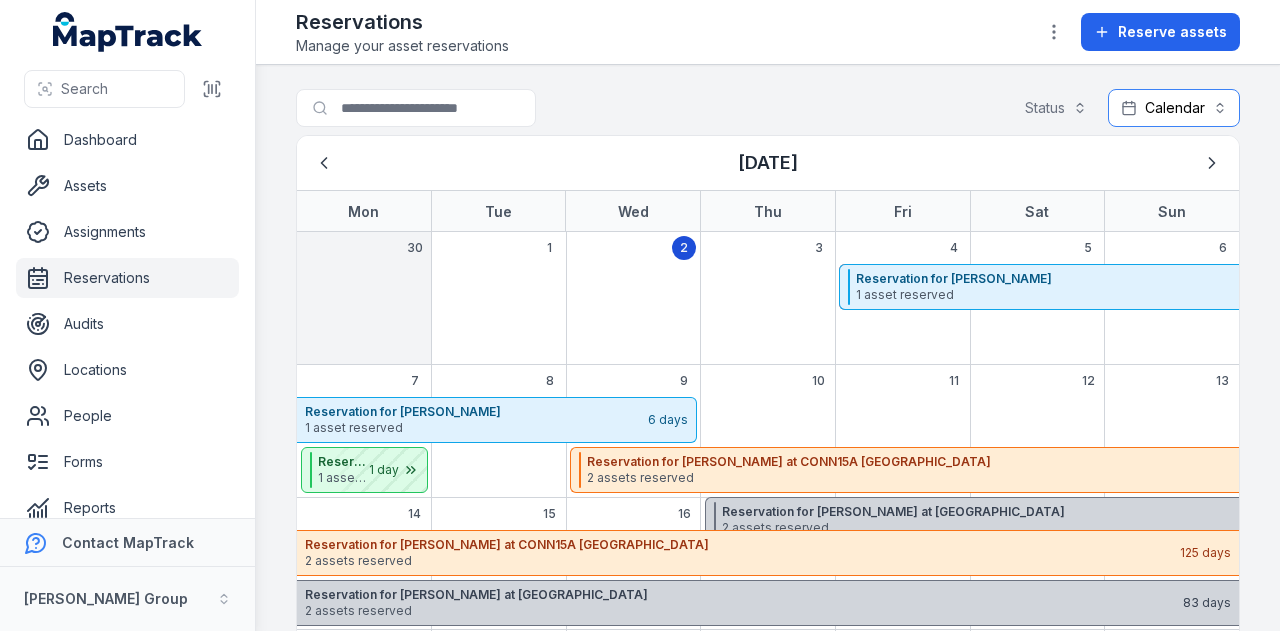 click on "Calendar ********" at bounding box center [1174, 108] 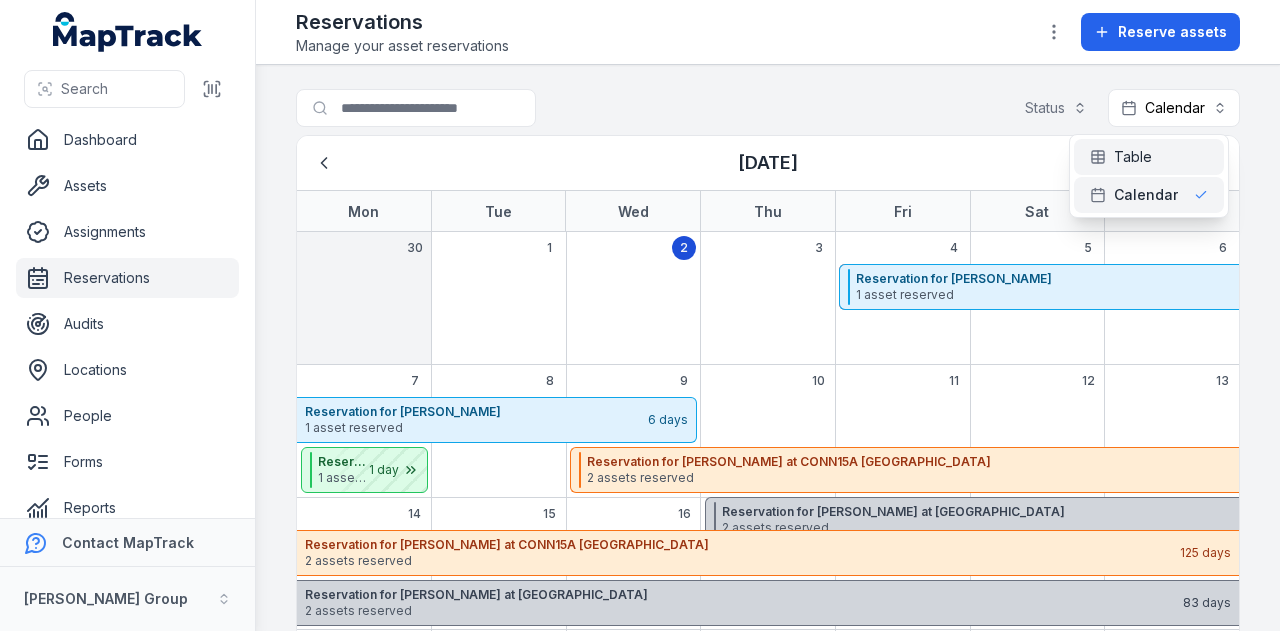 click on "Table" at bounding box center (1149, 157) 